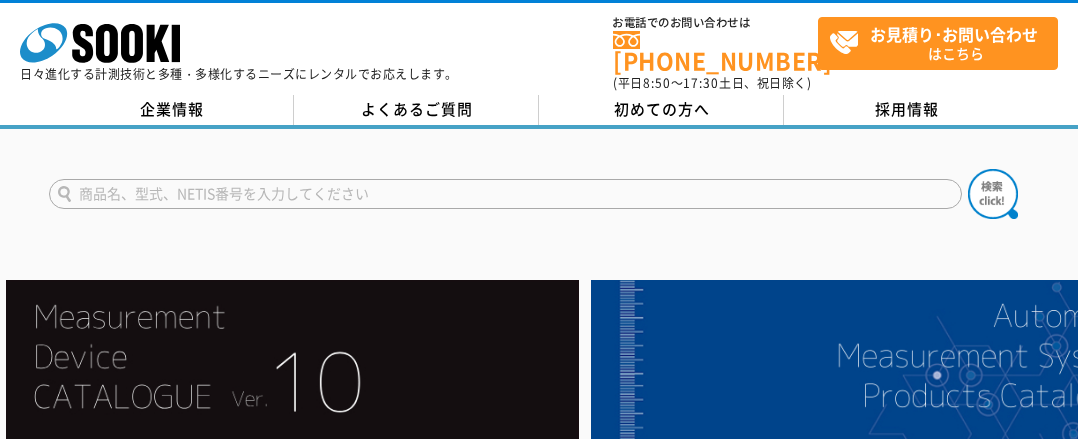 scroll, scrollTop: 0, scrollLeft: 0, axis: both 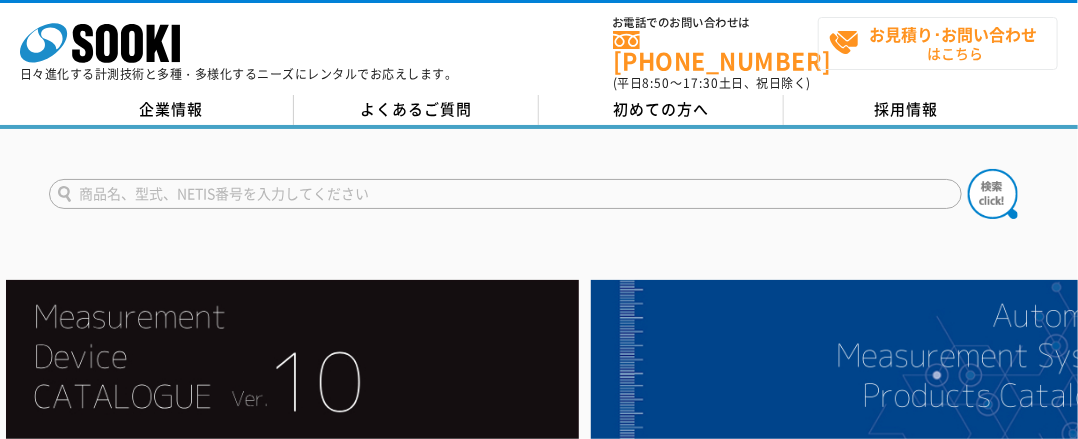 click on "お見積り･お問い合わせ はこちら" at bounding box center [943, 43] 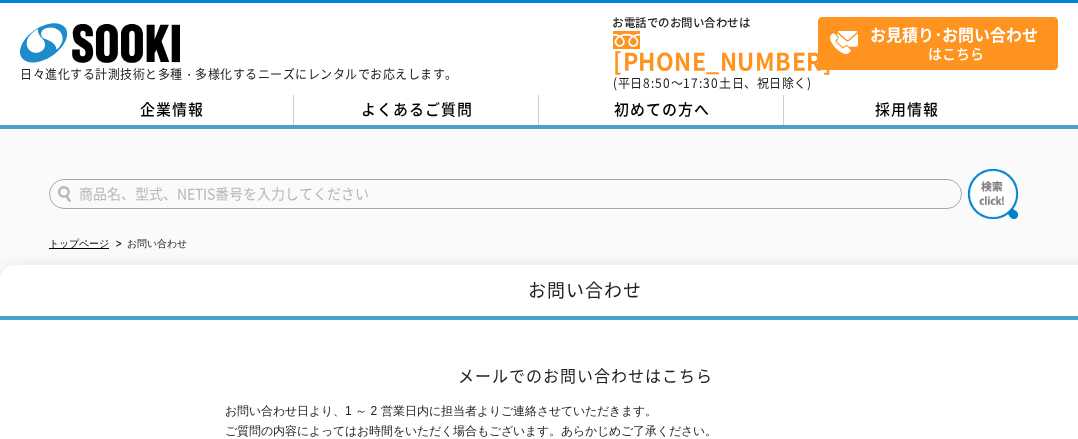 scroll, scrollTop: 0, scrollLeft: 0, axis: both 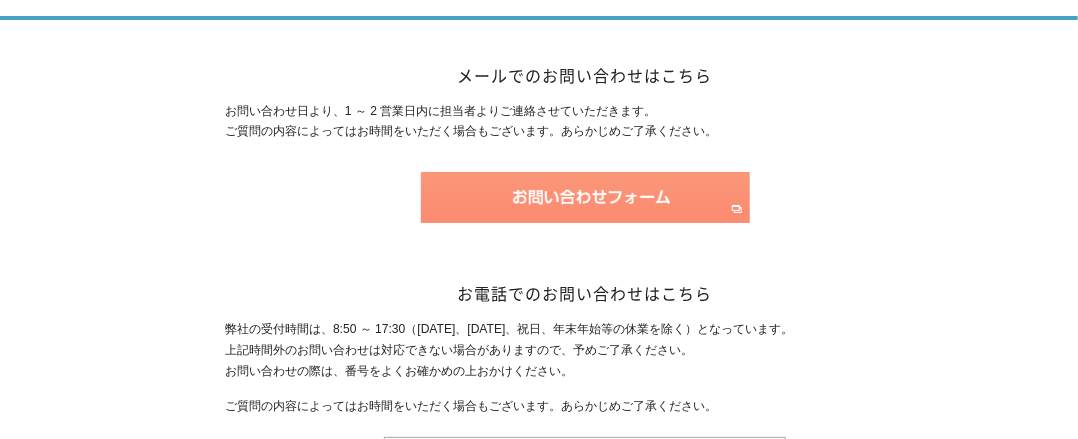 click at bounding box center [585, 197] 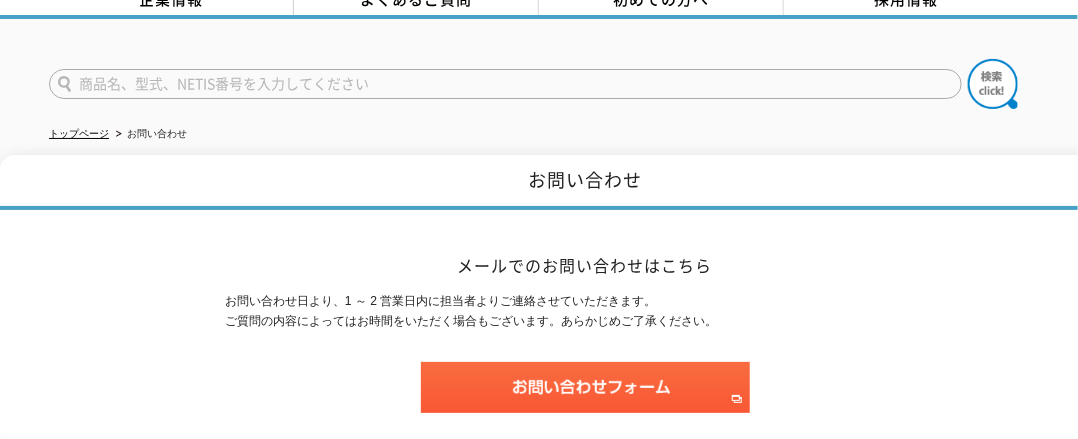 scroll, scrollTop: 200, scrollLeft: 0, axis: vertical 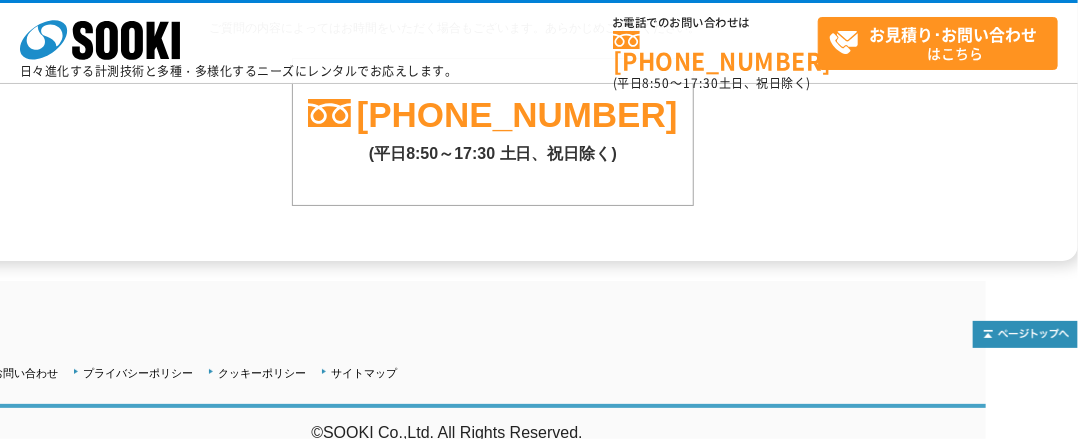 click on "弊社の受付時間は、8:50 ～ 17:30（[DATE]、[DATE]、祝日、年末年始等の休業を除く）となっています。
上記時間外のお問い合わせは対応できない場合がありますので、予めご了承ください。
お問い合わせの際は、番号をよくお確かめの上おかけください。
ご質問の内容によってはお時間をいただく場合もございます。あらかじめご了承ください。
[PHONE_NUMBER]
(平日8:50～17:30 土日、祝日除く)" at bounding box center (493, 73) 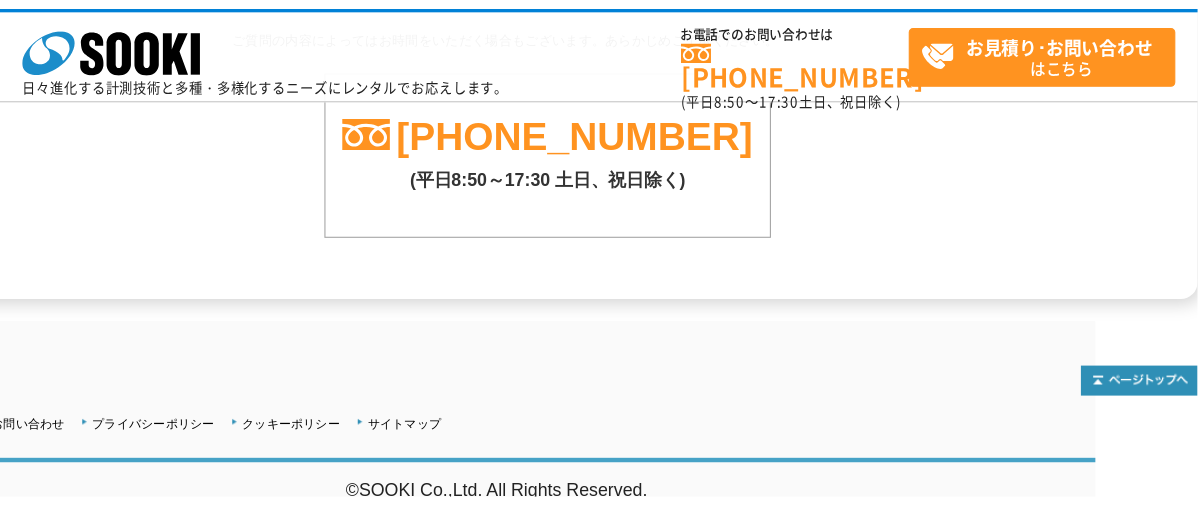 scroll, scrollTop: 1669, scrollLeft: 0, axis: vertical 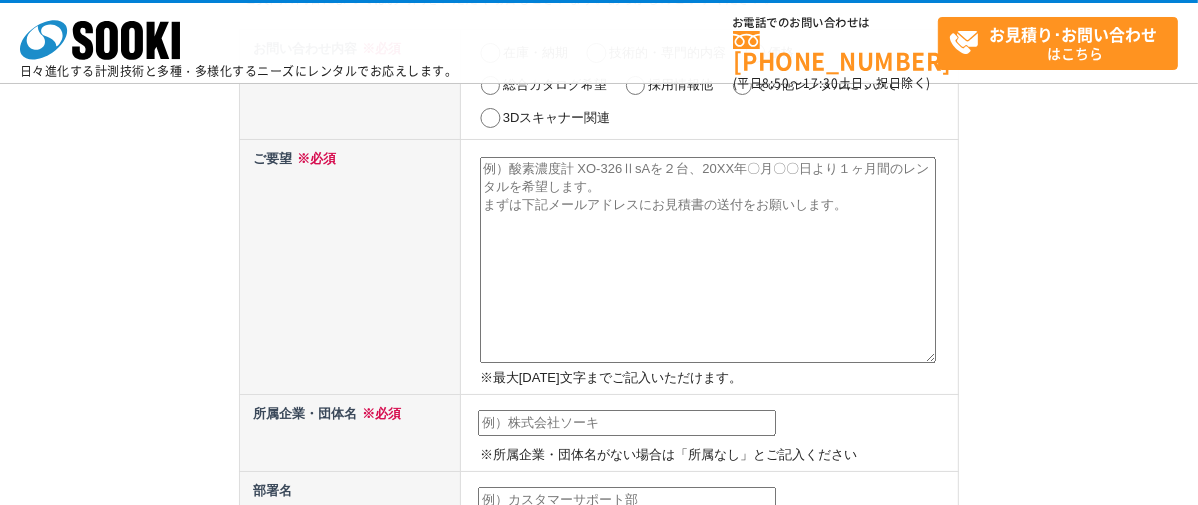 click at bounding box center [708, 260] 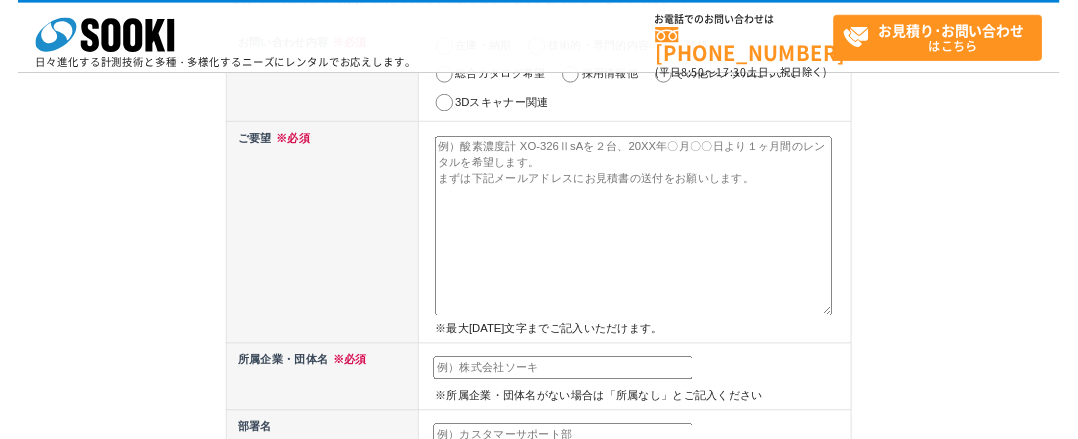 scroll, scrollTop: 222, scrollLeft: 0, axis: vertical 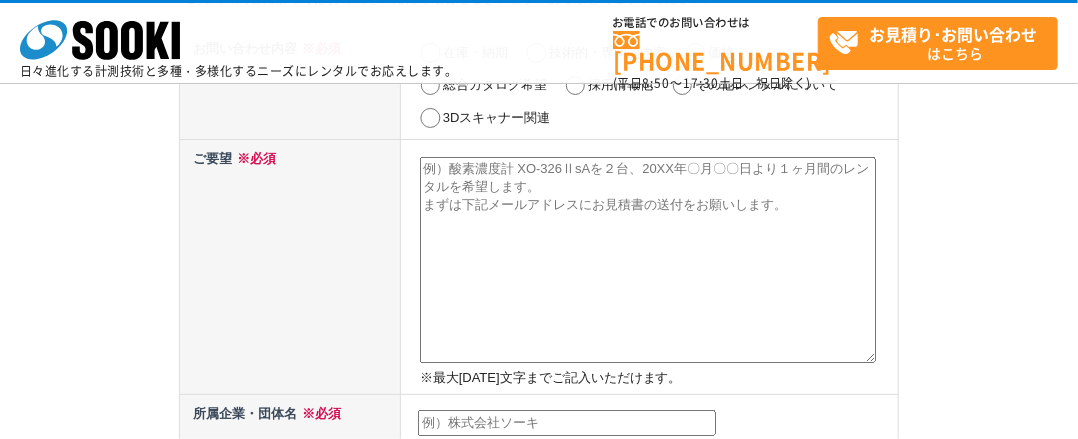 click at bounding box center [648, 260] 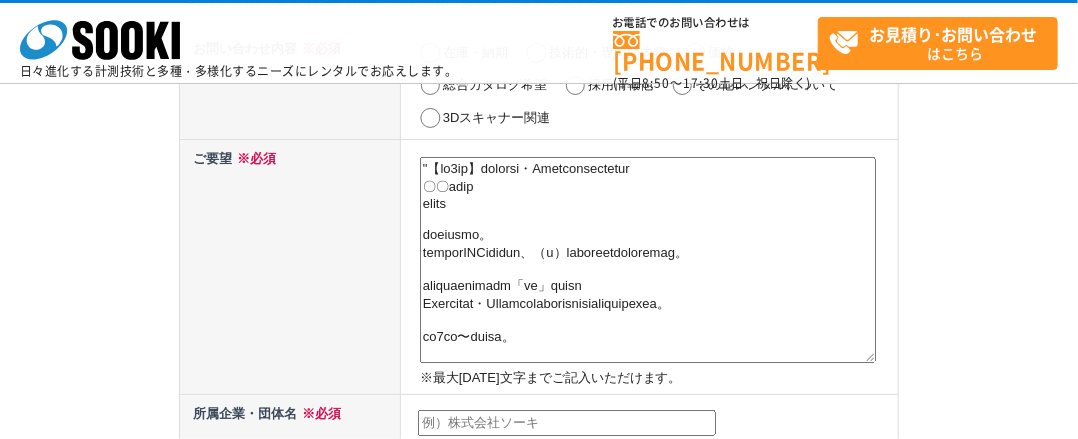 scroll, scrollTop: 739, scrollLeft: 0, axis: vertical 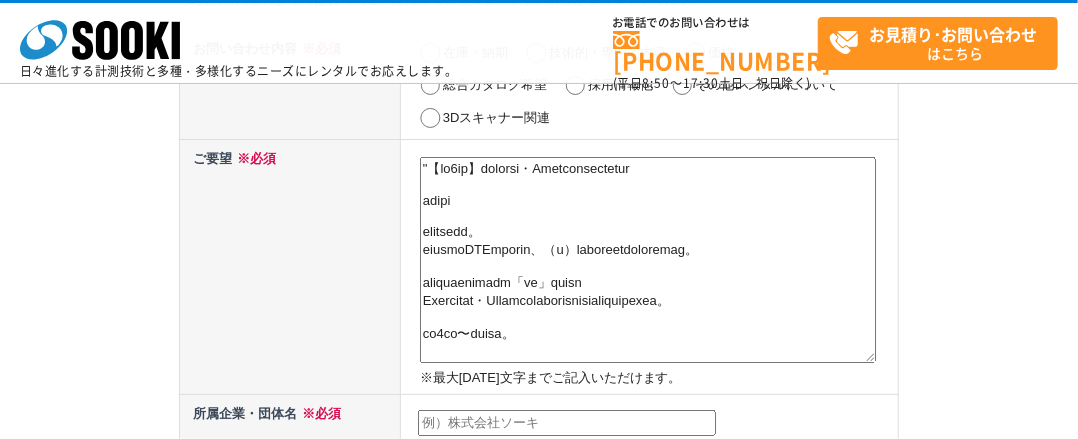 click at bounding box center (648, 260) 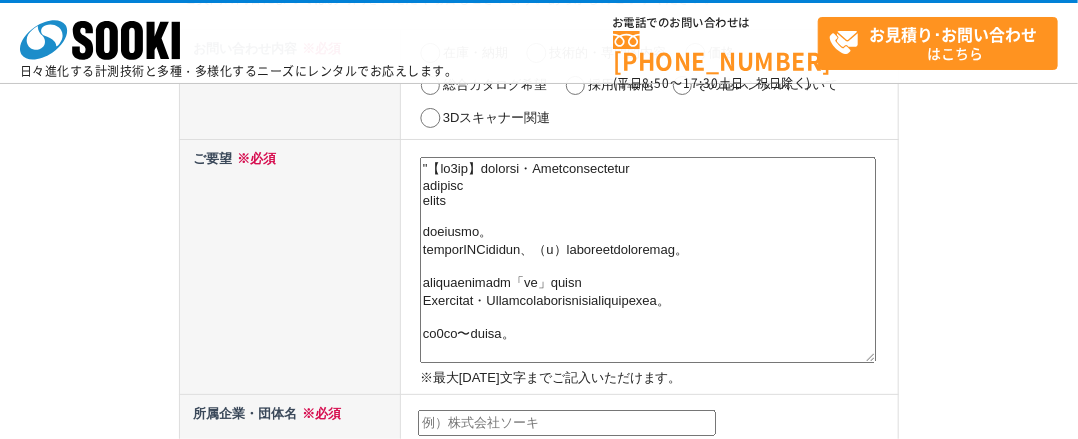 click at bounding box center (648, 260) 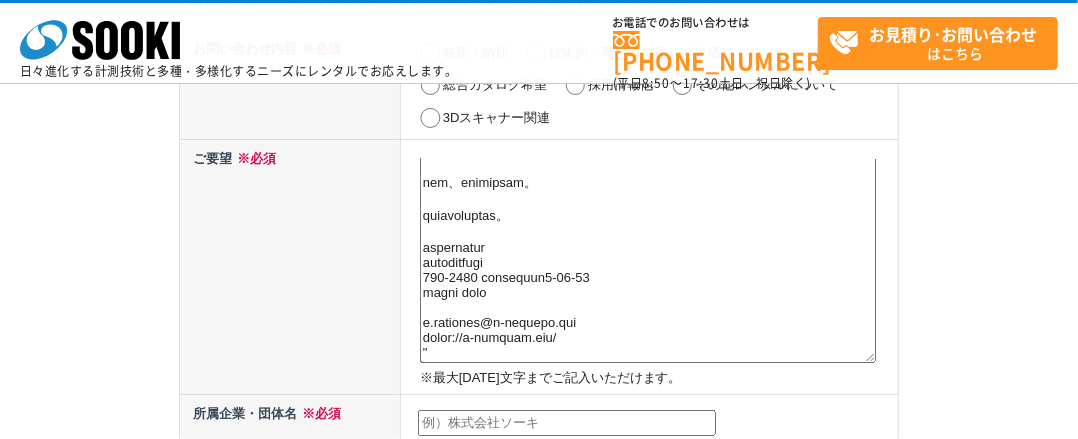 scroll, scrollTop: 740, scrollLeft: 0, axis: vertical 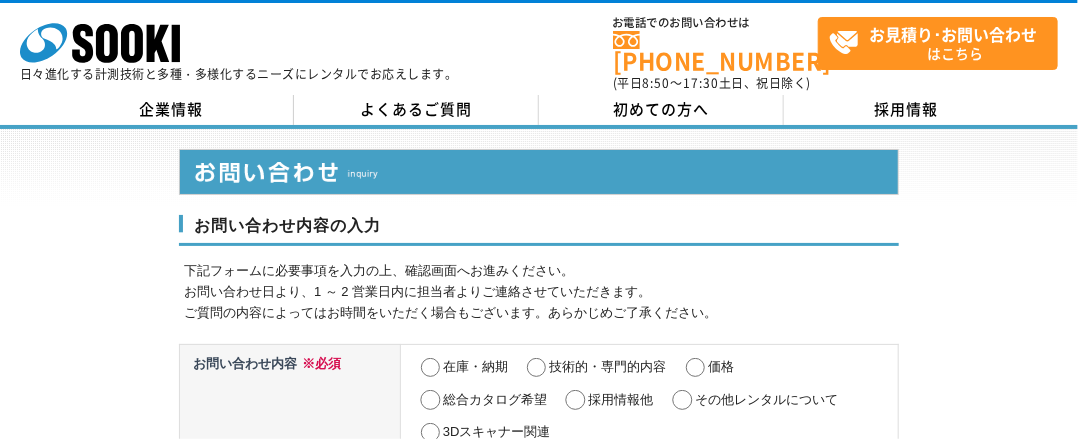 type on "【月額3万円】採用版インスタ・Tiktokを作らせてください
株式会社ソーキ
ご担当者様
お世話になります。
採用特化型のSNS運用代行会社、（株）スカイウォーク代表の若山と申します。
貴社のホームページを拝見し「採用」に効果的な
Instagram・Tiktokの運用を行えば求人が増えると思いご連絡しました。
月額３万円〜で作ります。
以下、弊社がご支援している企業様の実績です。
【実績例】
・県庁のInstagram
・コンビニエンスストアのInstagram
・老舗下着メーカーのInstagram
・派遣会社の求人のInstagram
・人材会社の転職に関するTiktok
・退職サポート会社のTiktok
・不動産売買会社のTiktok
それぞれ、半年以上の継続的なご支援や、
立ち上げから数ヶ月の短期間で成果を出す等、
各社様ともにご満足いただいております。
もし少しでもご興味ございましたら、
本メールに
「興味あり」
と返信いただけますか。
当日中に、30分お打ち合わせができる候補日を送らせていただきます。
「興味あり」
と返信、お待ちしております。
よろしくお願いいたします。
ーーーーーーーーーー
株式会社スカイウォーク
169-0073 東京都新宿区百人町1-17-14
代表取締役 若山ルカ
r.wakayama@r-skywalk.com
⁦https://l-skywalk.com/
..." 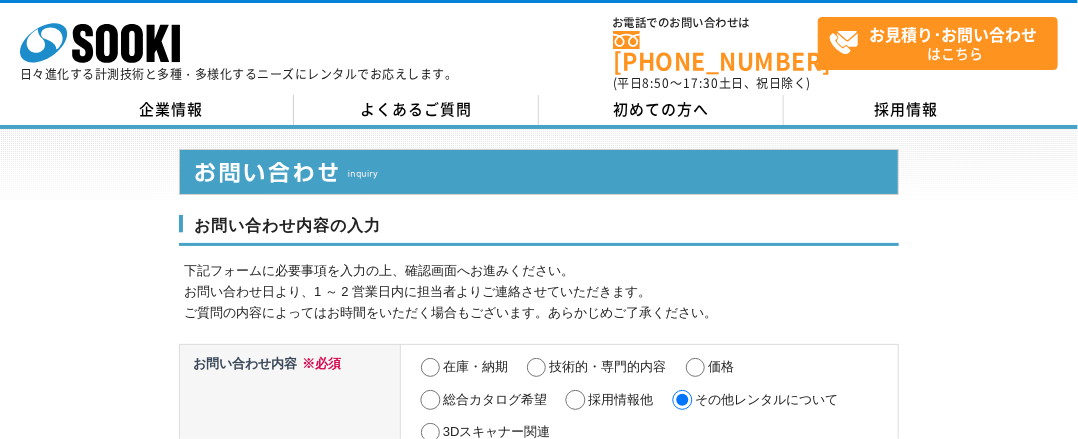 scroll, scrollTop: 100, scrollLeft: 0, axis: vertical 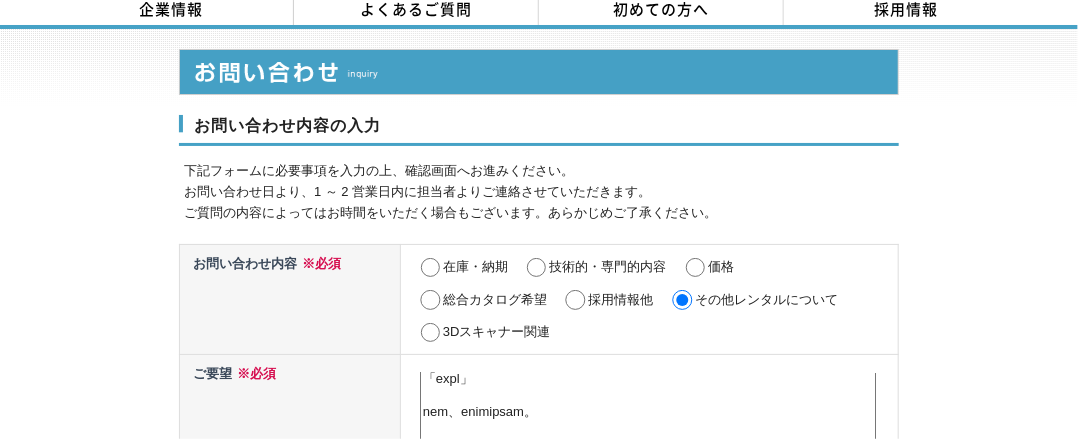 click on "採用情報他" at bounding box center (575, 300) 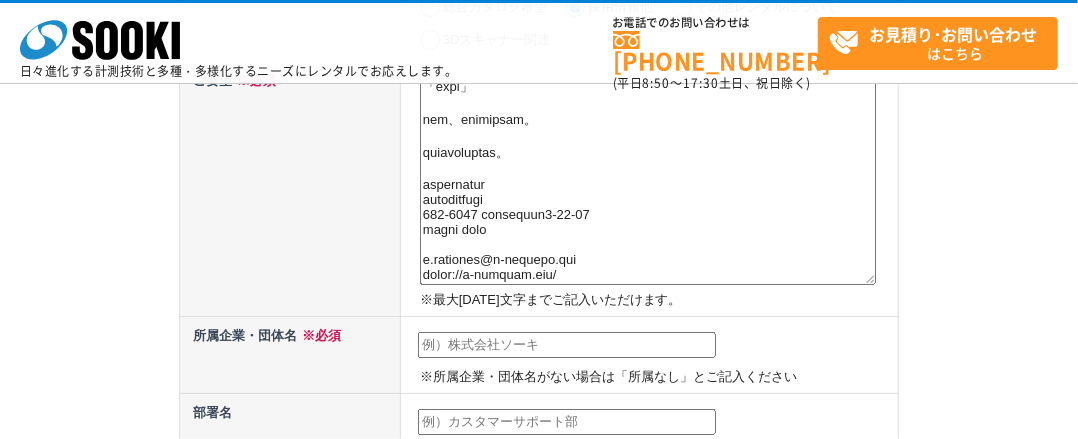 scroll, scrollTop: 400, scrollLeft: 0, axis: vertical 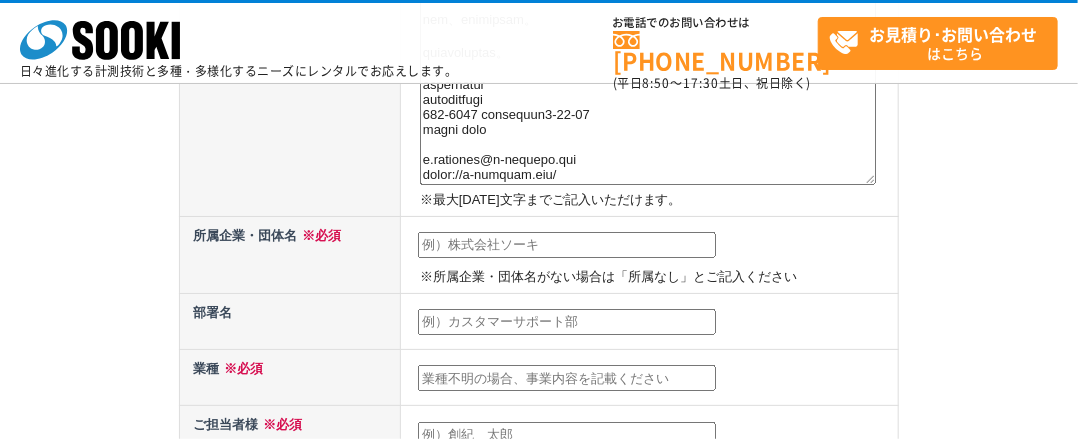 click at bounding box center (567, 245) 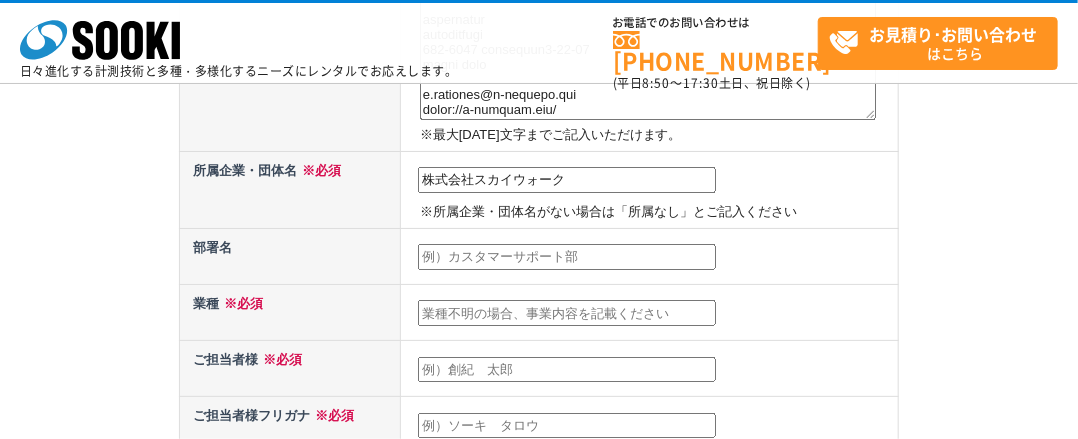 scroll, scrollTop: 500, scrollLeft: 0, axis: vertical 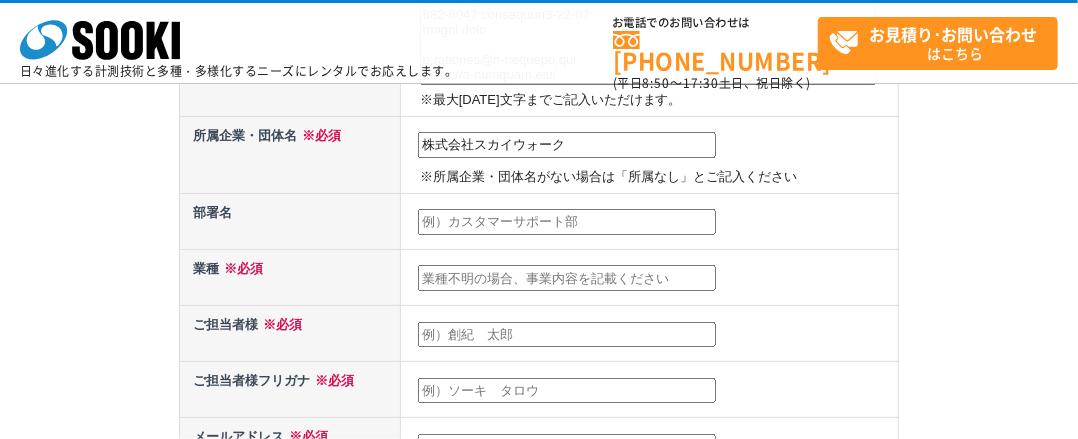 type on "株式会社スカイウォーク" 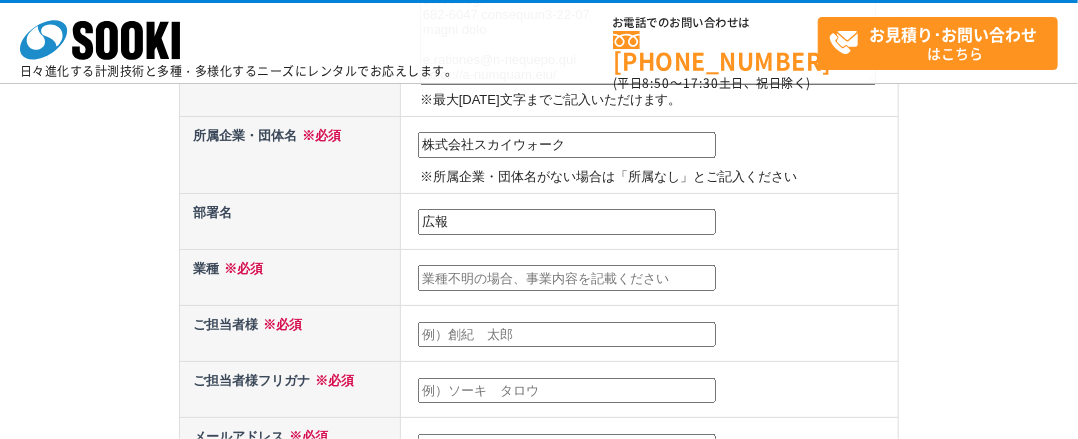 scroll, scrollTop: 600, scrollLeft: 0, axis: vertical 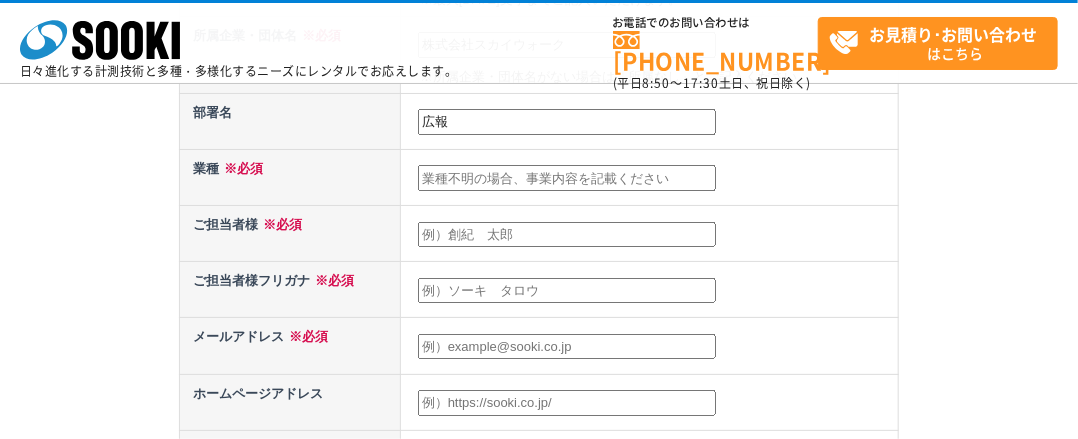 type on "広報" 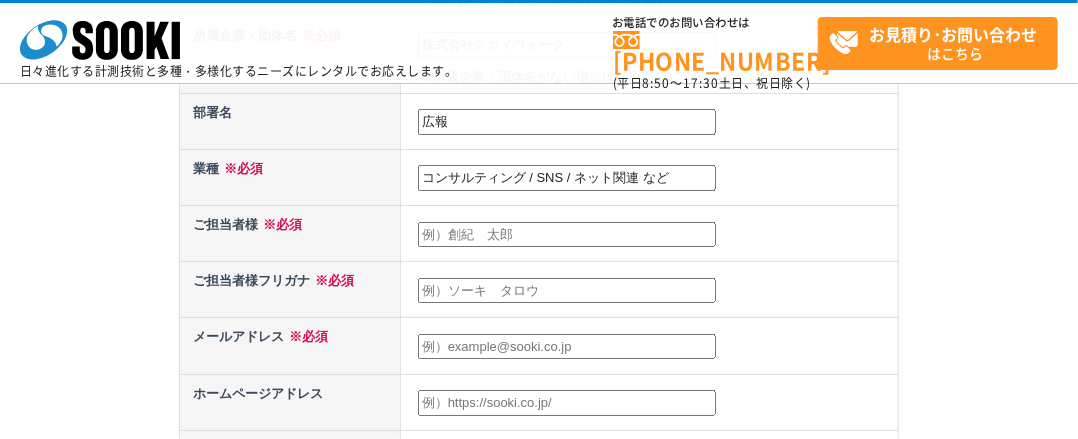 type on "コンサルティング / SNS / ネット関連 など" 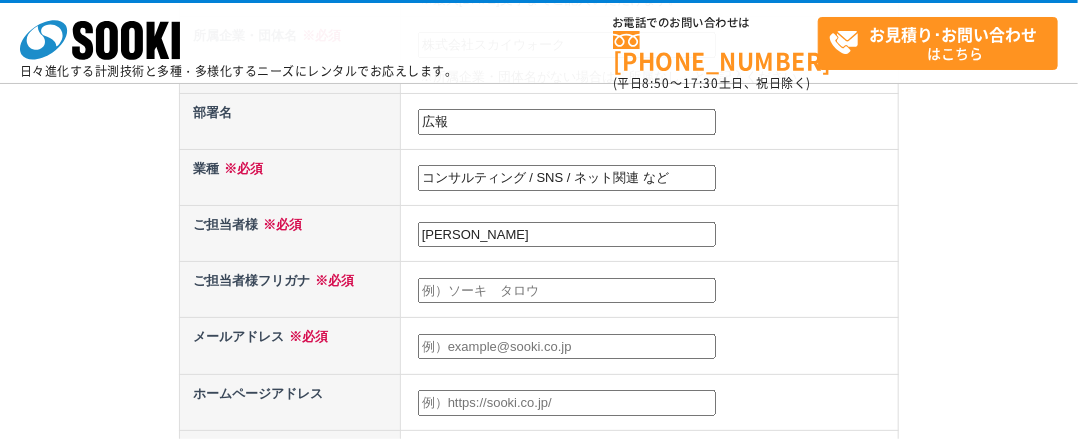 scroll, scrollTop: 700, scrollLeft: 0, axis: vertical 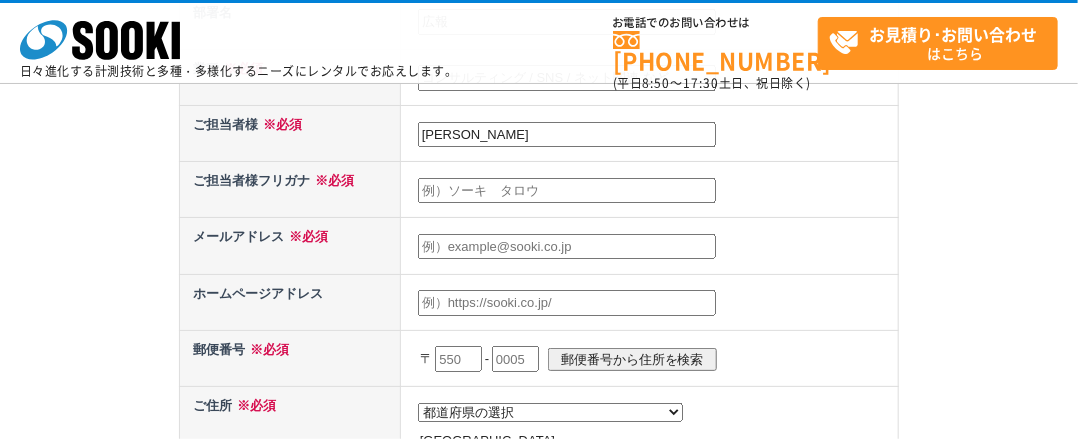 type on "[PERSON_NAME]" 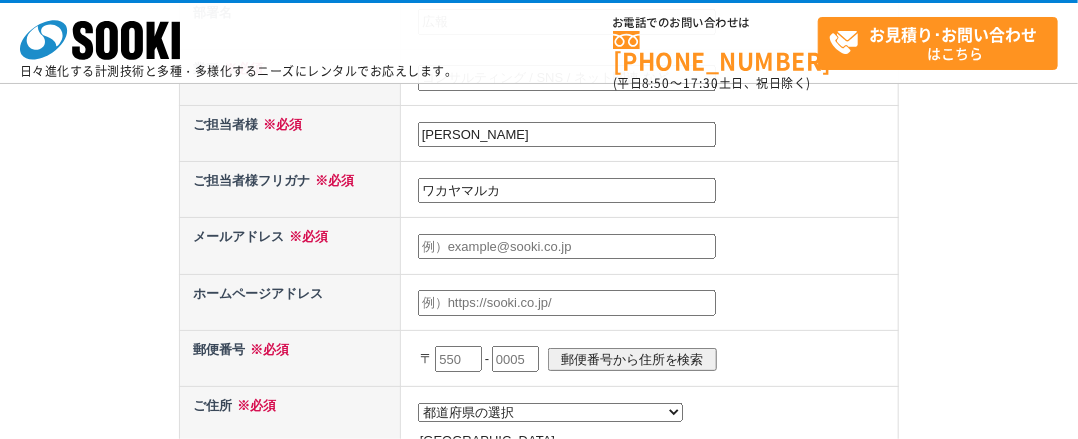 type on "ワカヤマルカ" 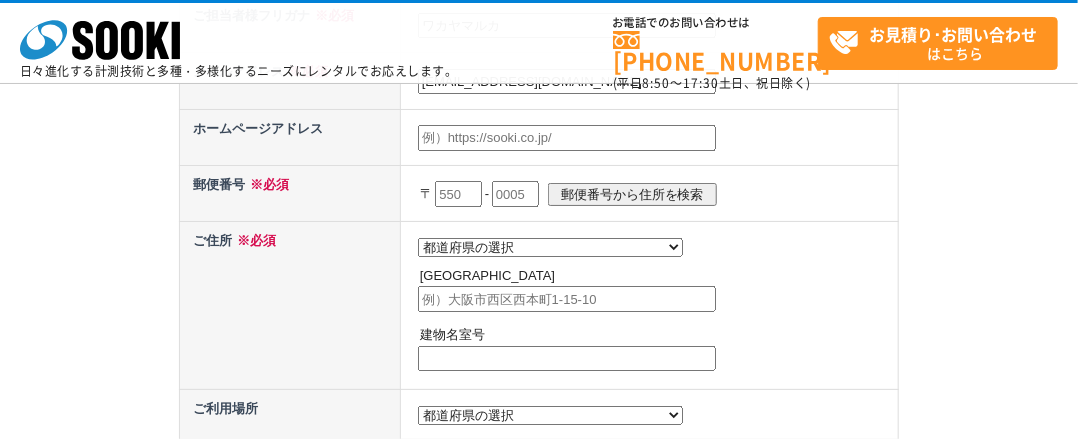 scroll, scrollTop: 900, scrollLeft: 0, axis: vertical 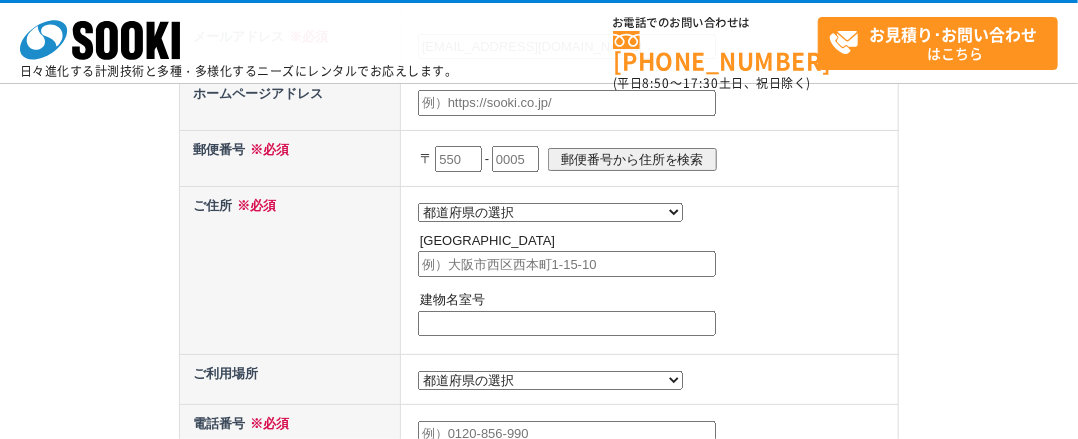 type on "[EMAIL_ADDRESS][DOMAIN_NAME]" 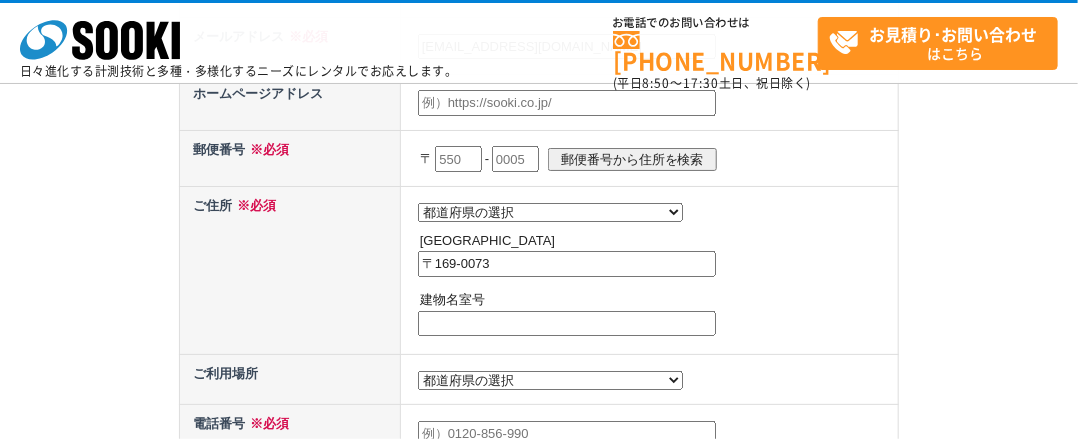 type on "〒169-0073" 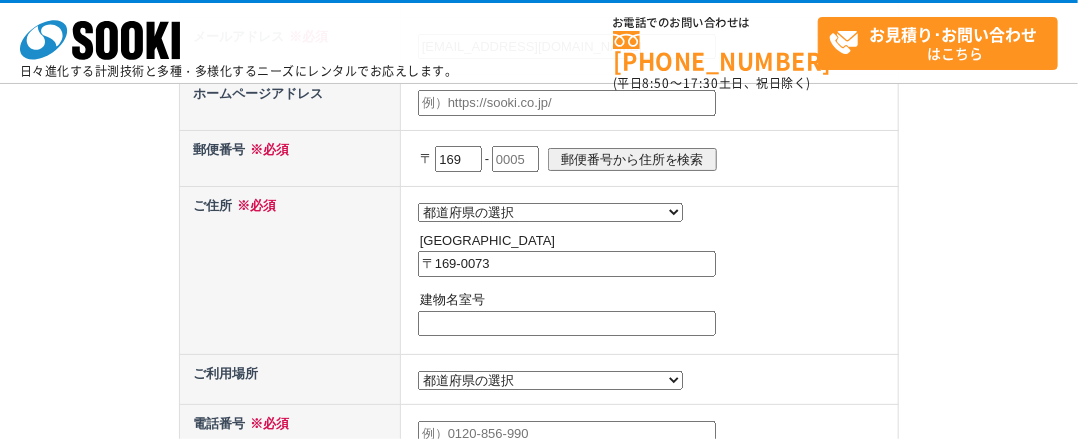 type on "169" 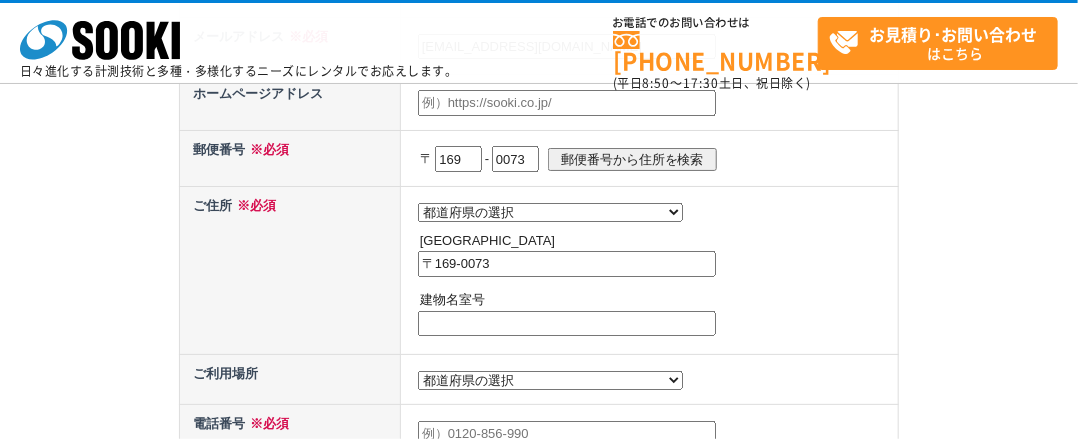 type on "0073" 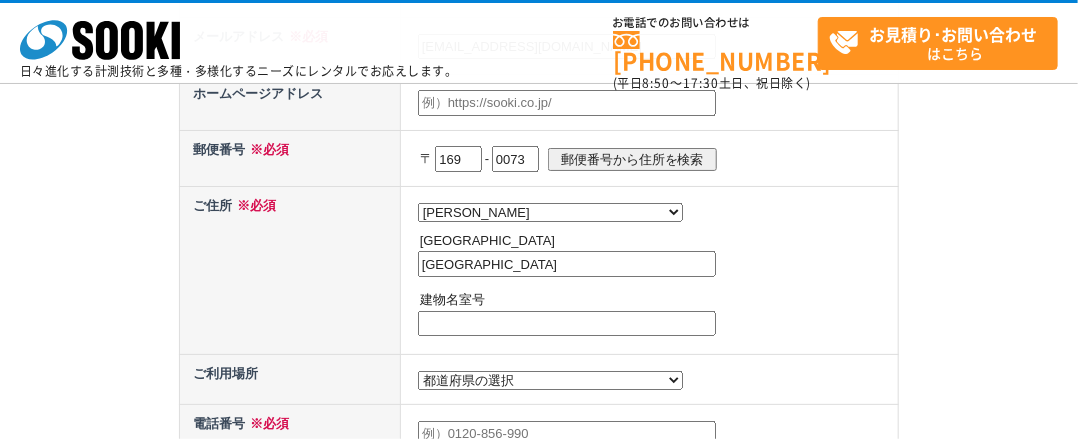 click on "新宿区百人町" at bounding box center (567, 264) 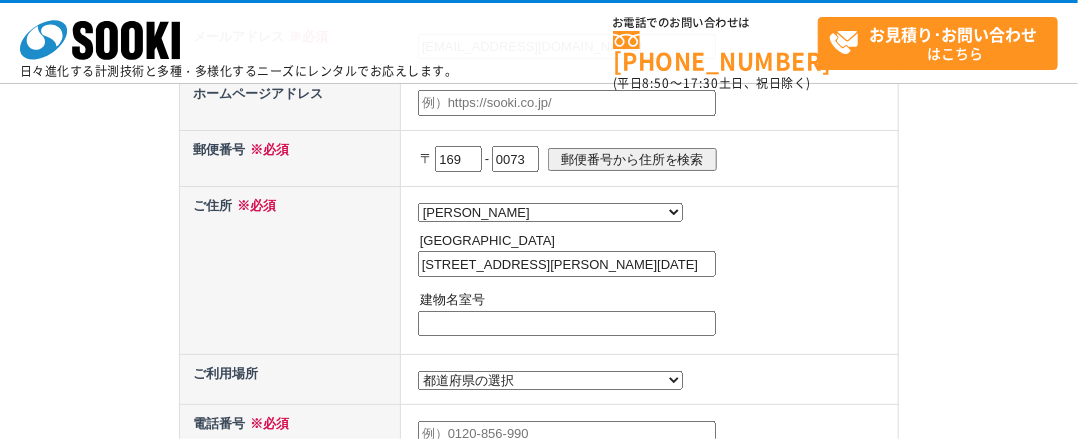 drag, startPoint x: 433, startPoint y: 257, endPoint x: 432, endPoint y: 325, distance: 68.007355 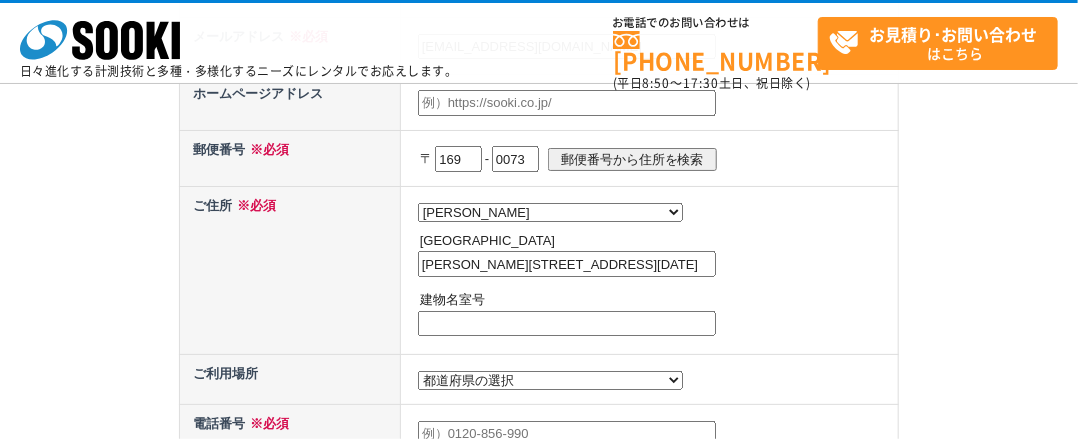 click on "東京都新宿区百人町1-17-14宿区百人町" at bounding box center (567, 264) 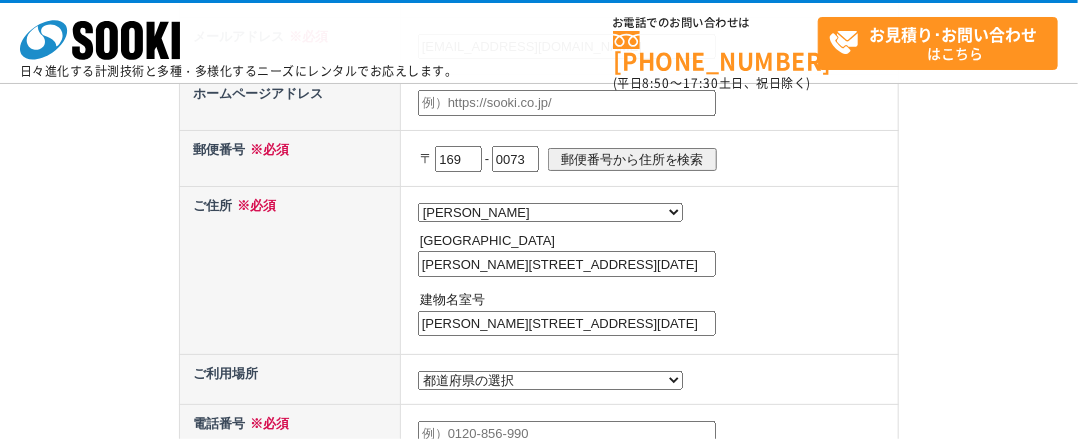 type on "[PERSON_NAME][STREET_ADDRESS][DATE]" 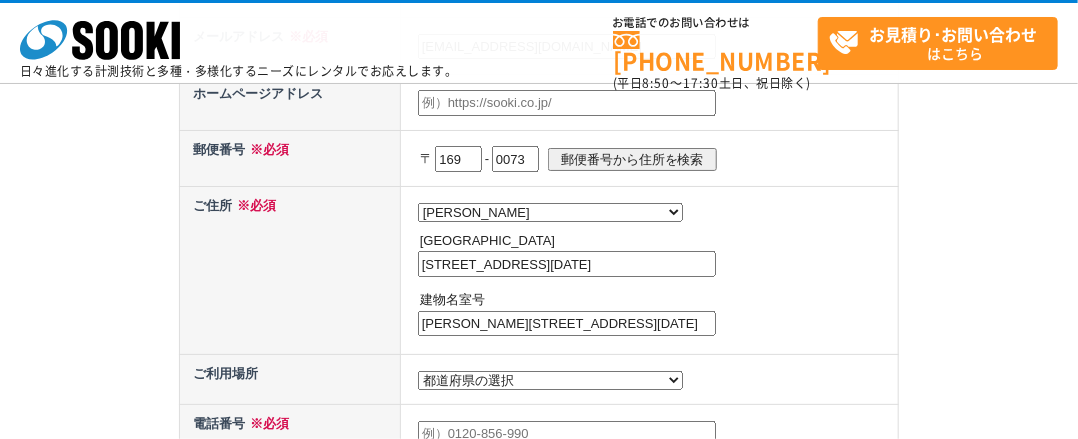 type on "新宿区百人町1-17-14" 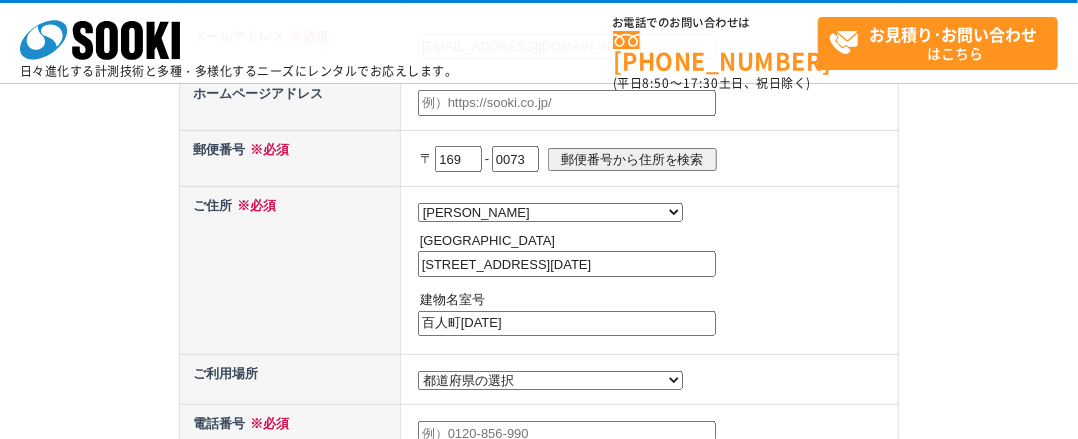 type on "百人町1-17-14" 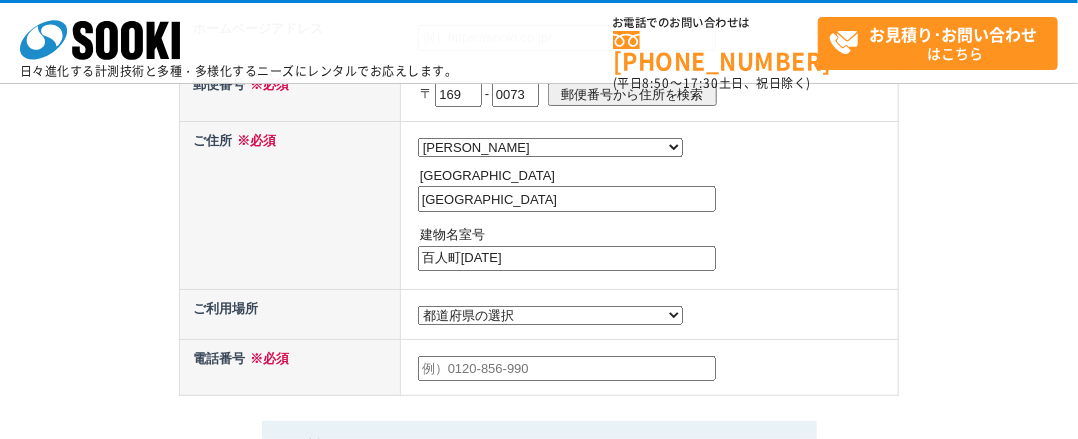 scroll, scrollTop: 1000, scrollLeft: 0, axis: vertical 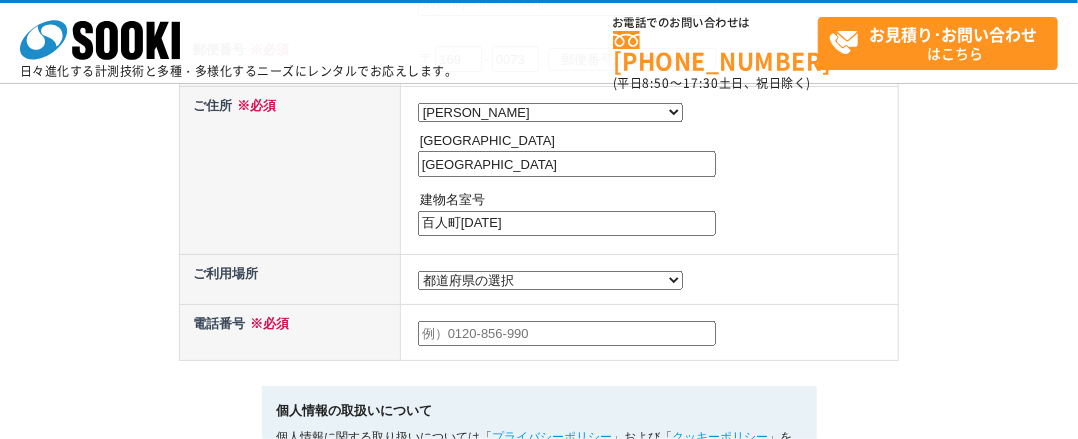 type on "新宿区" 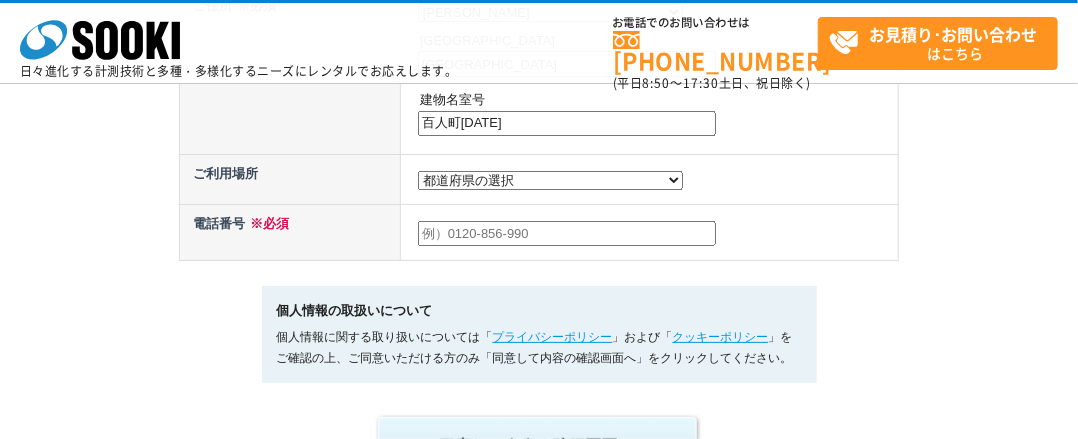 click at bounding box center (567, 234) 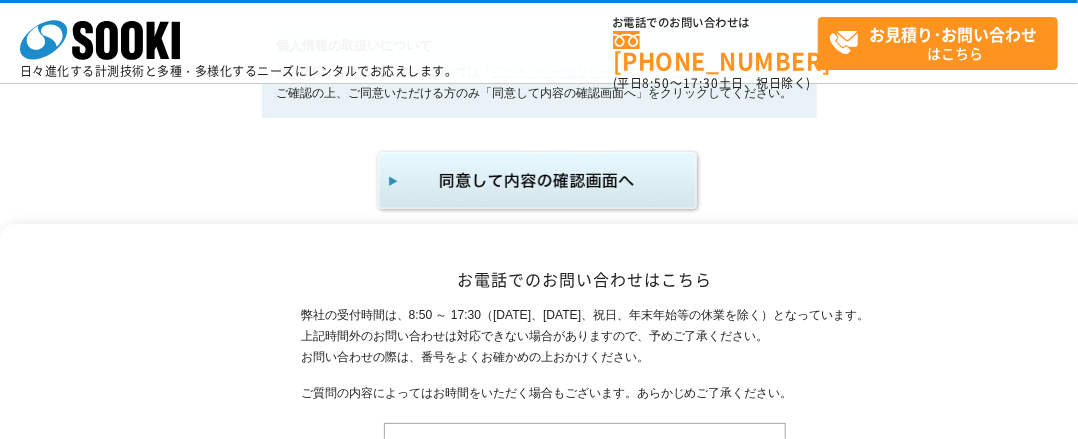 scroll, scrollTop: 1400, scrollLeft: 0, axis: vertical 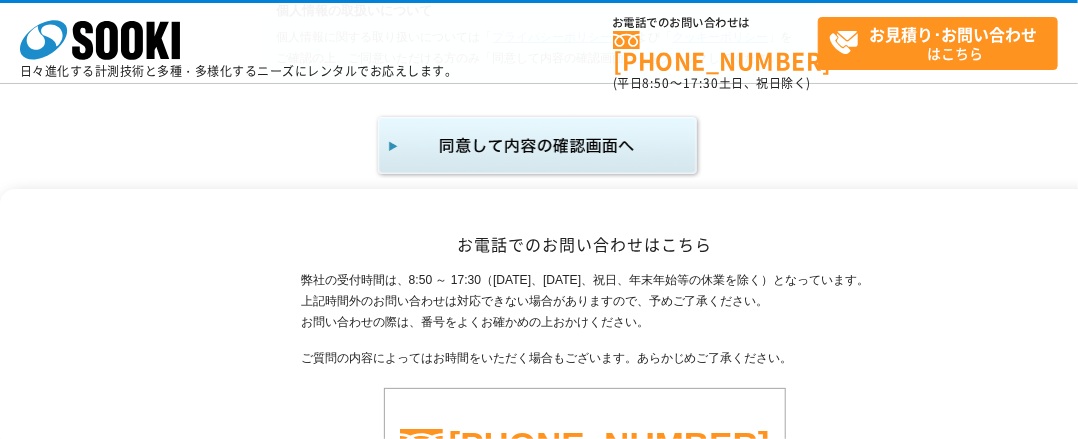 type on "[PHONE_NUMBER]" 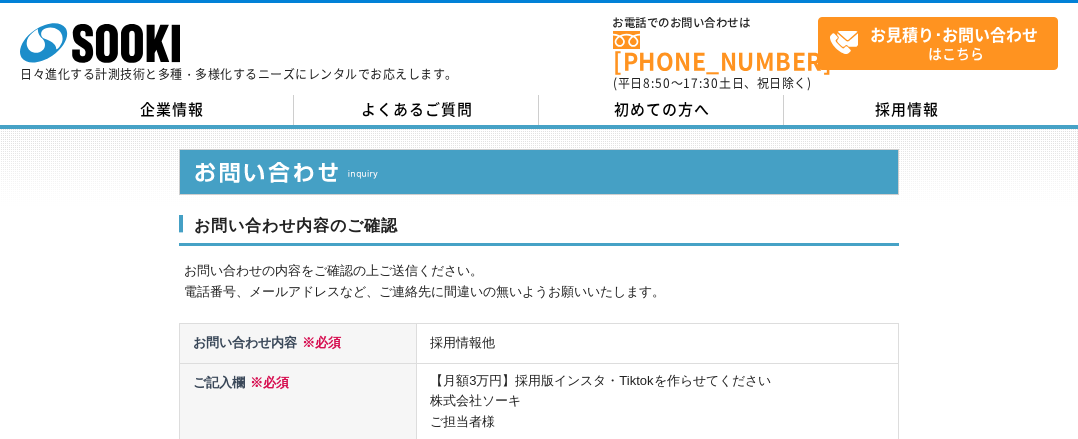scroll, scrollTop: 0, scrollLeft: 0, axis: both 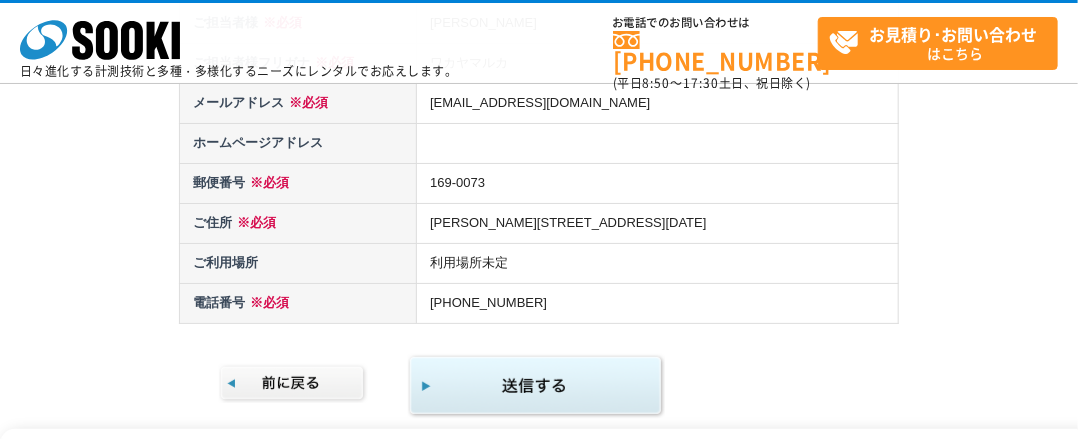 click at bounding box center [536, 386] 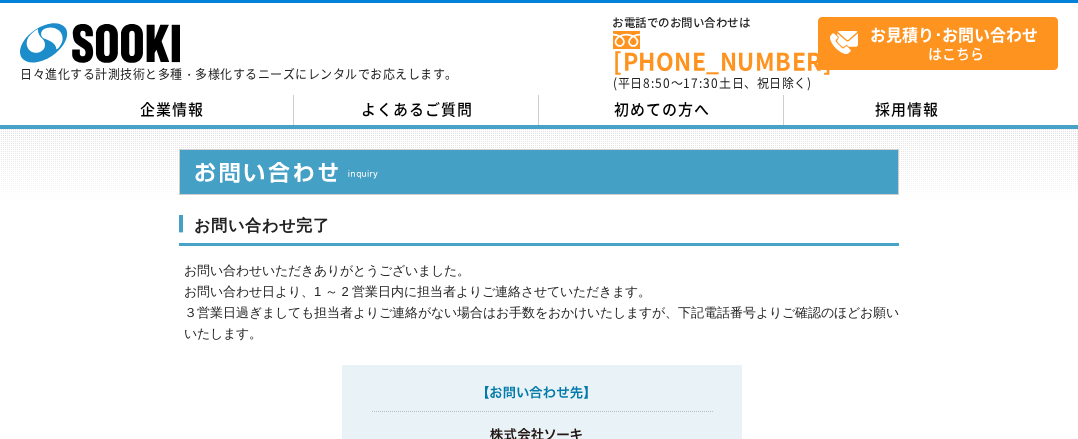 scroll, scrollTop: 0, scrollLeft: 0, axis: both 